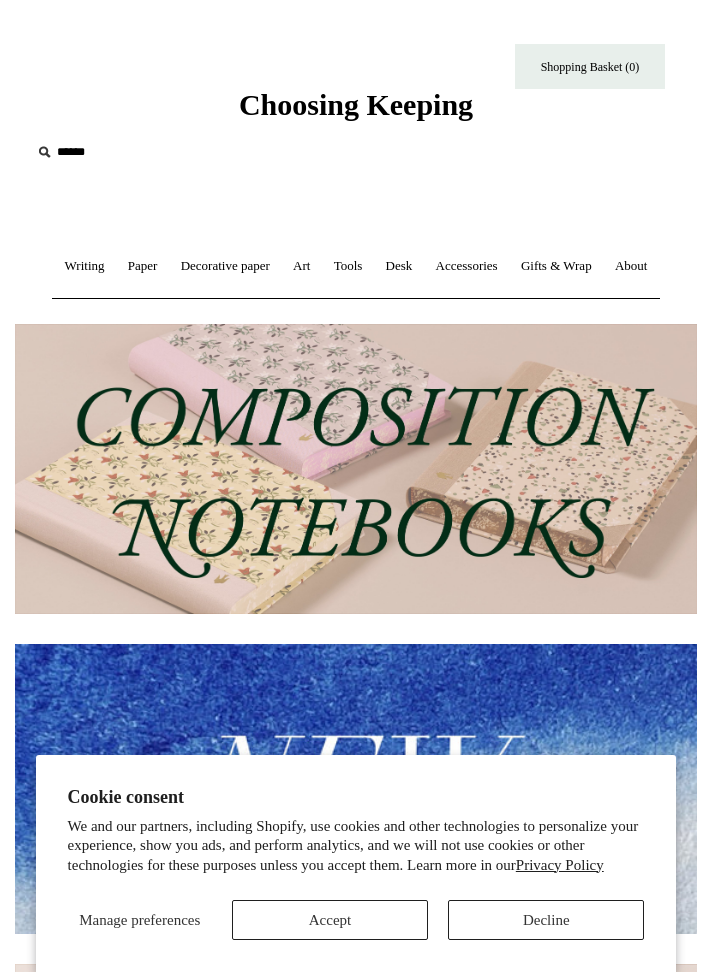scroll, scrollTop: 0, scrollLeft: 0, axis: both 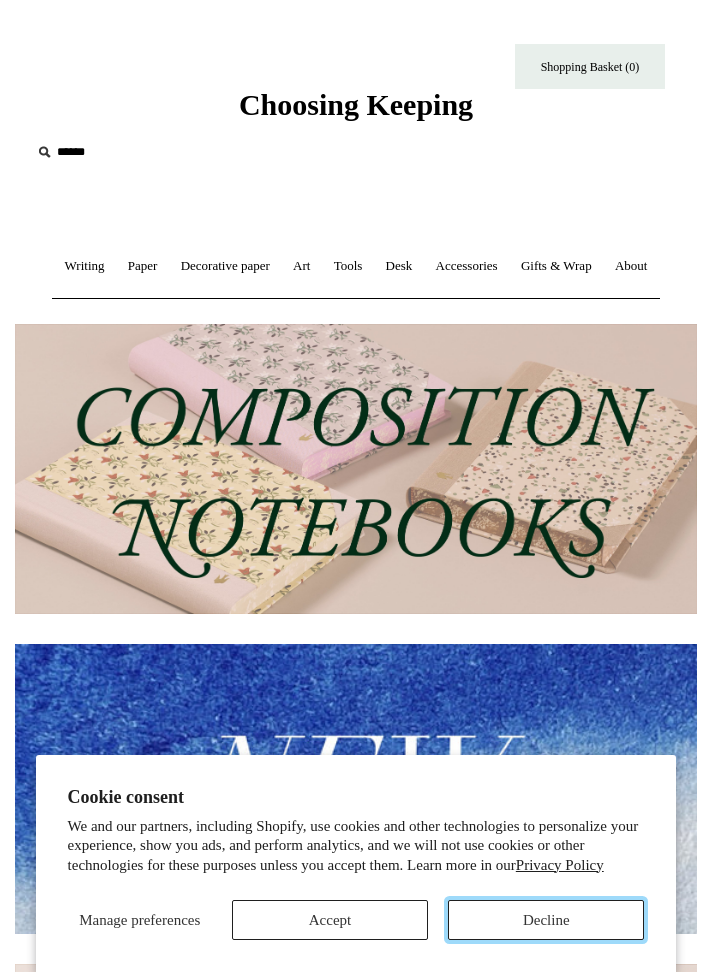 click on "Decline" at bounding box center [546, 920] 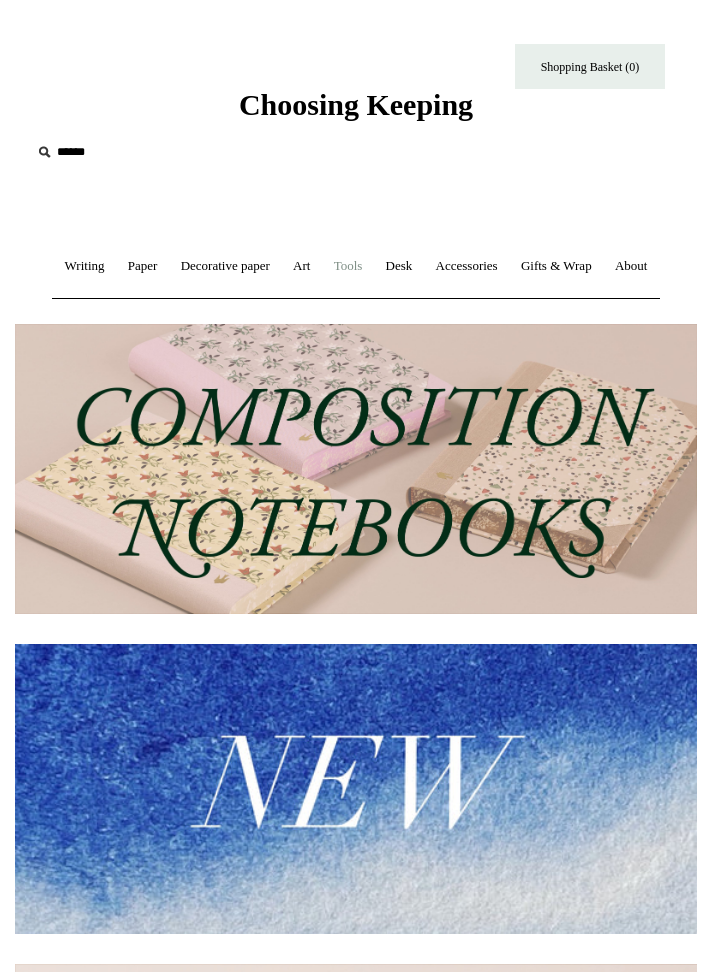 click on "Tools +" at bounding box center (348, 266) 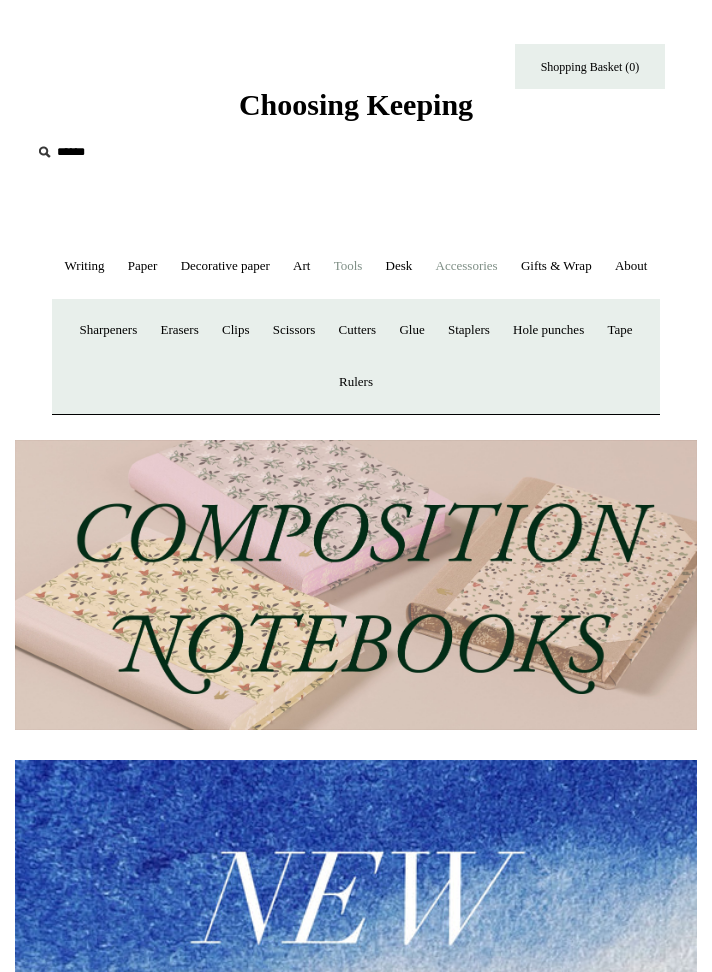 click on "Accessories +" at bounding box center (467, 266) 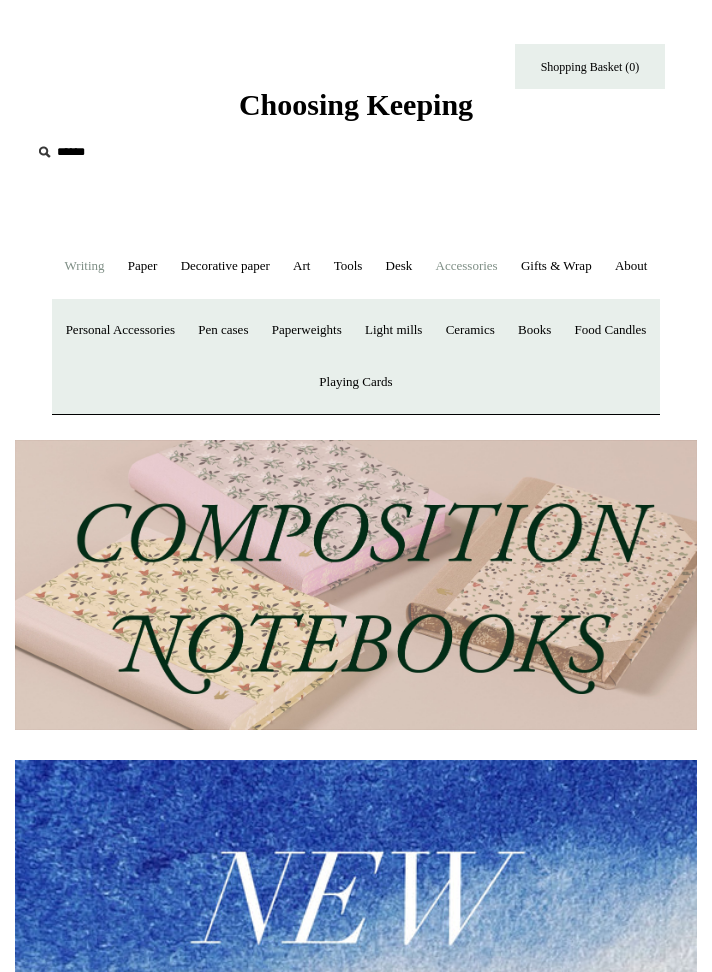 click on "Writing +" at bounding box center [85, 266] 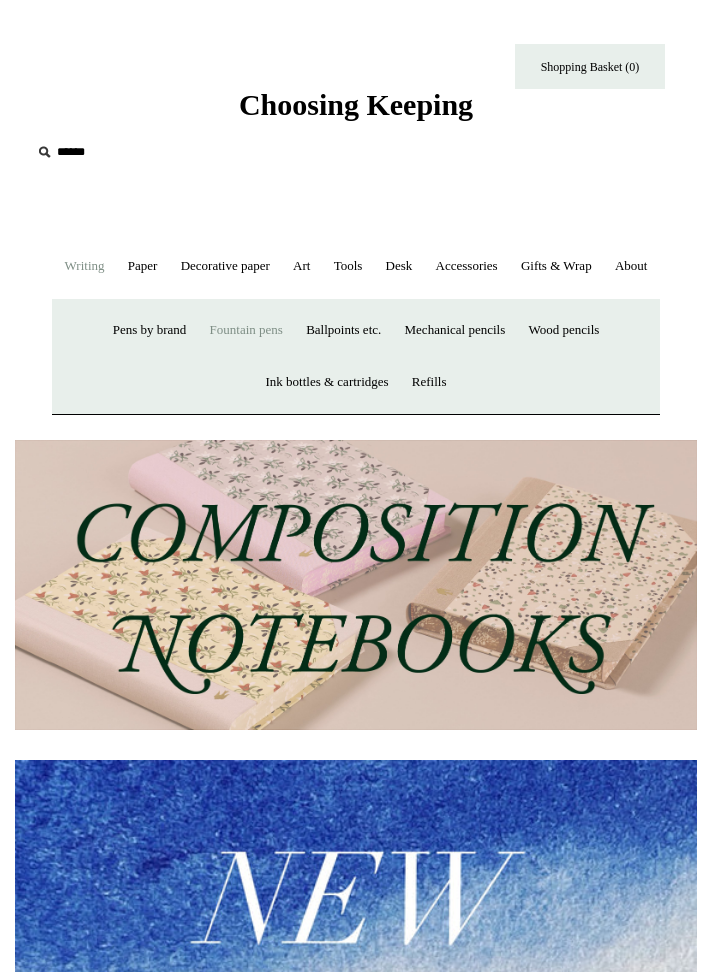 click on "Fountain pens +" at bounding box center (246, 330) 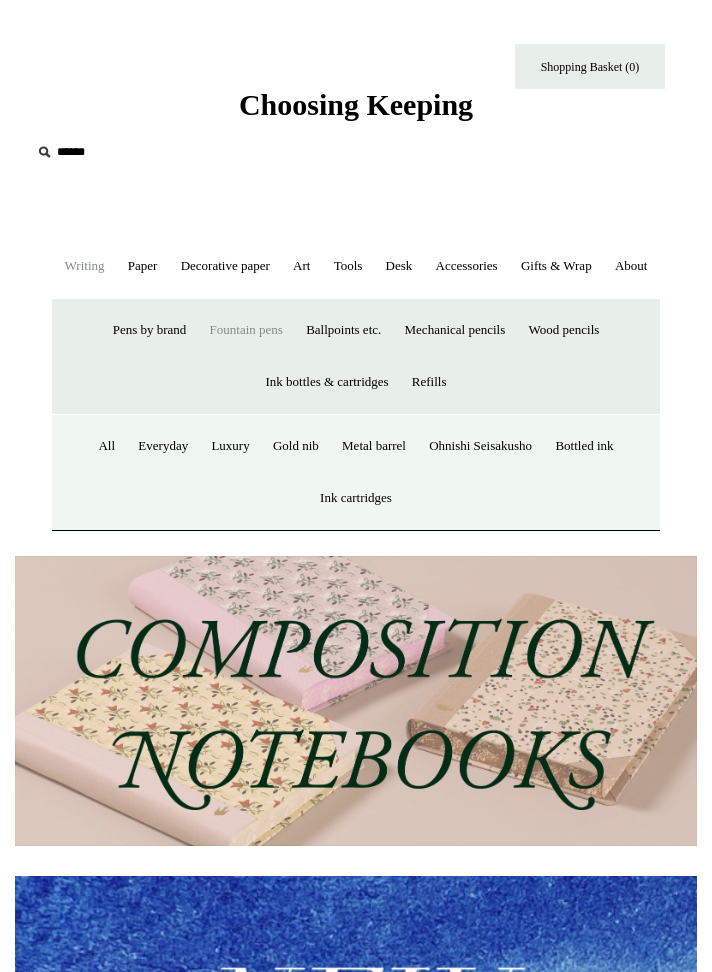 click on "Fountain pens -" at bounding box center (246, 330) 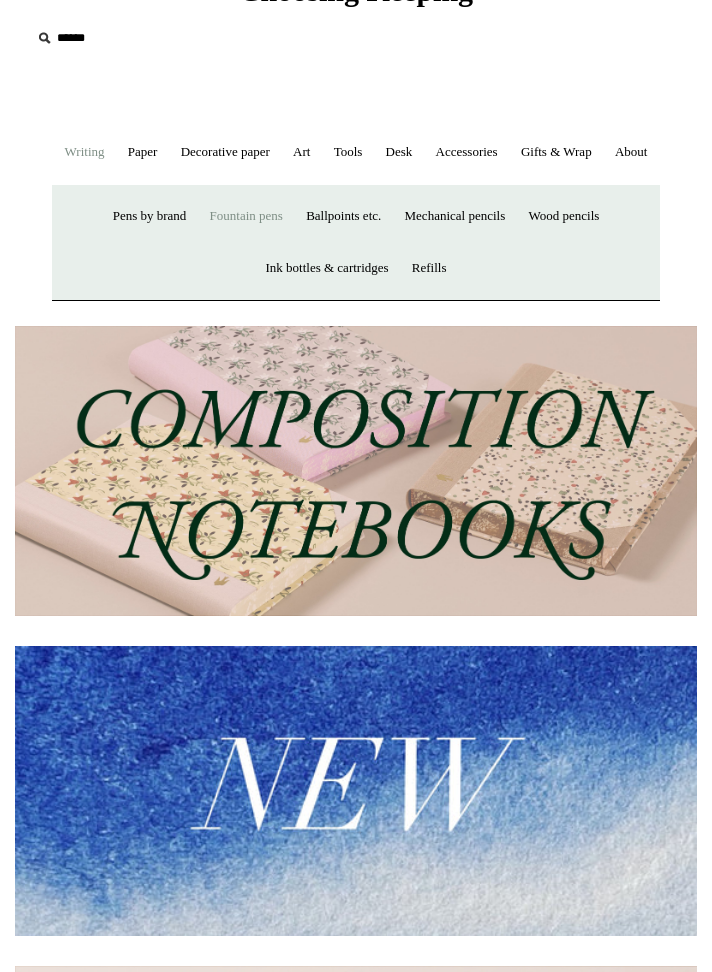 scroll, scrollTop: 0, scrollLeft: 0, axis: both 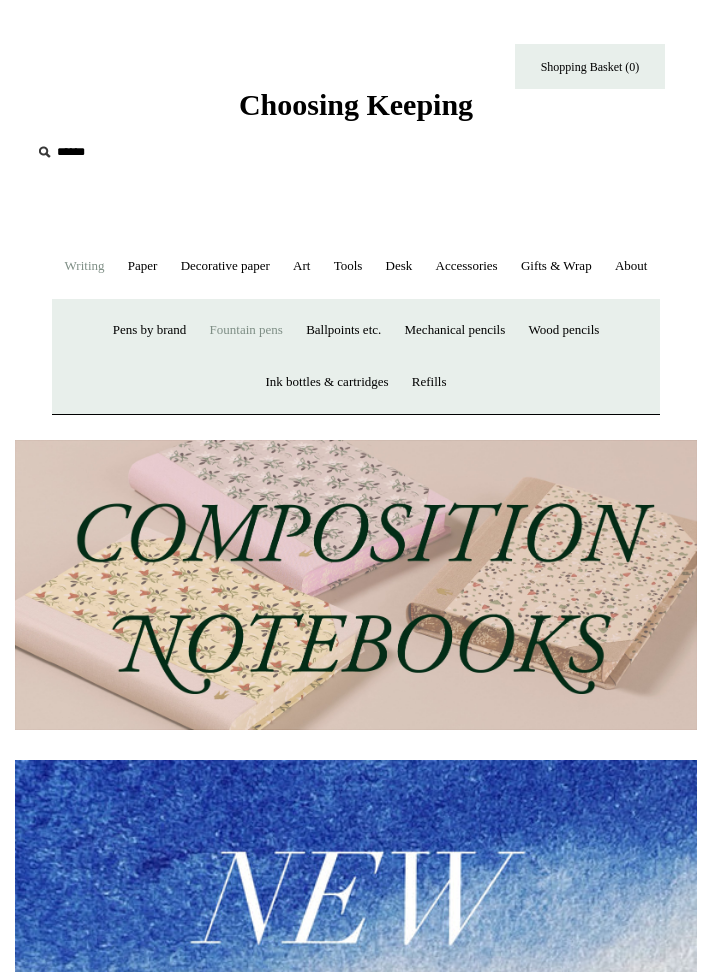 click on "Fountain pens +" at bounding box center (246, 330) 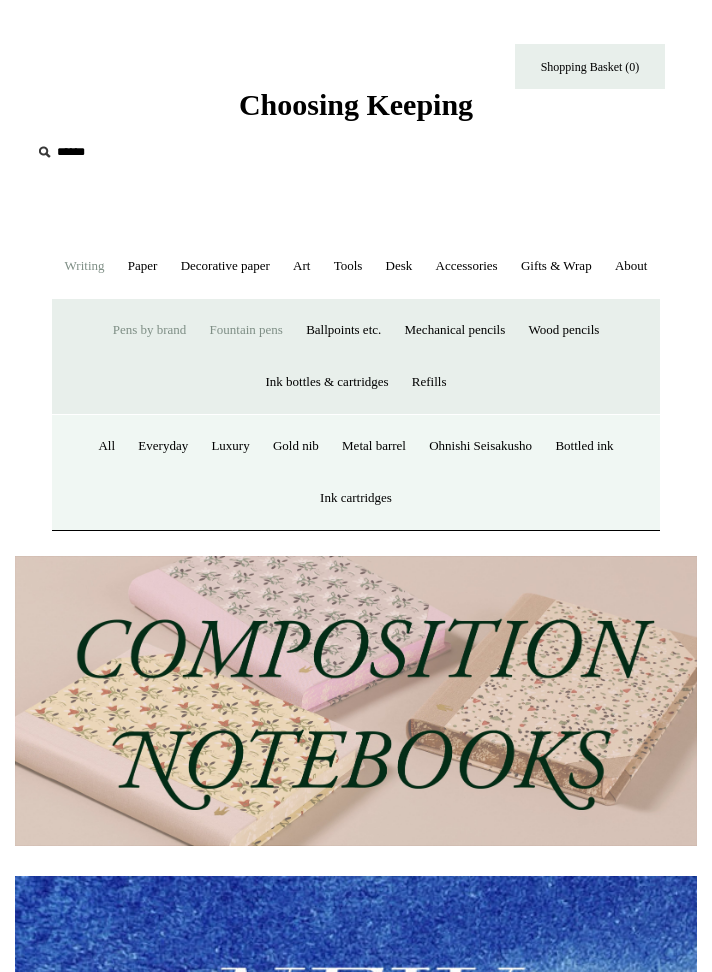 click on "Pens by brand +" at bounding box center [150, 330] 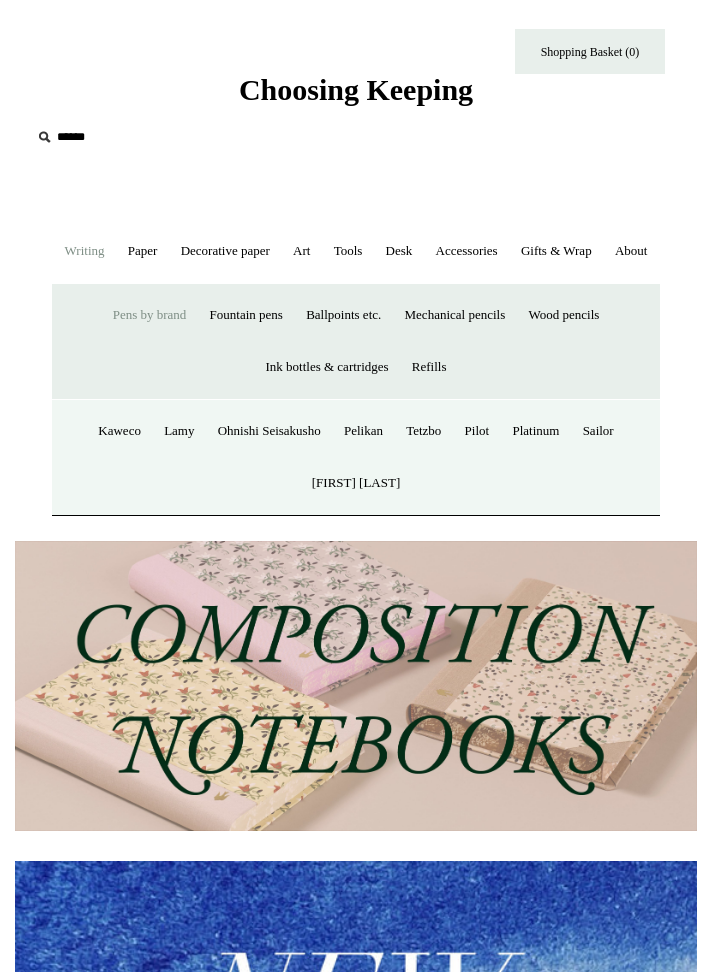 scroll, scrollTop: 19, scrollLeft: 0, axis: vertical 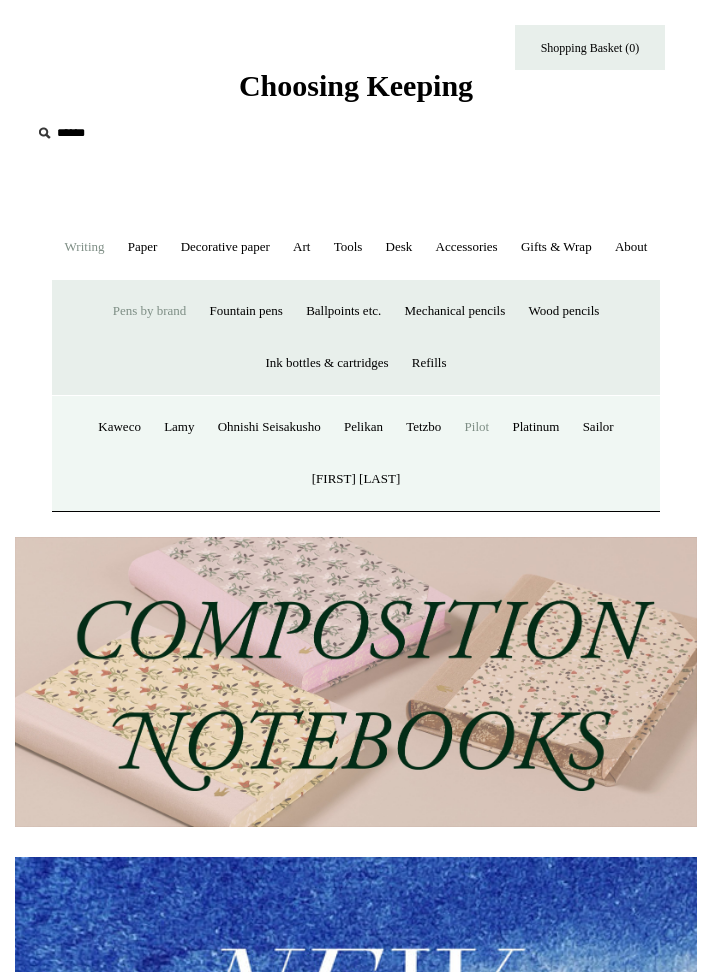 click on "Pilot" at bounding box center [477, 427] 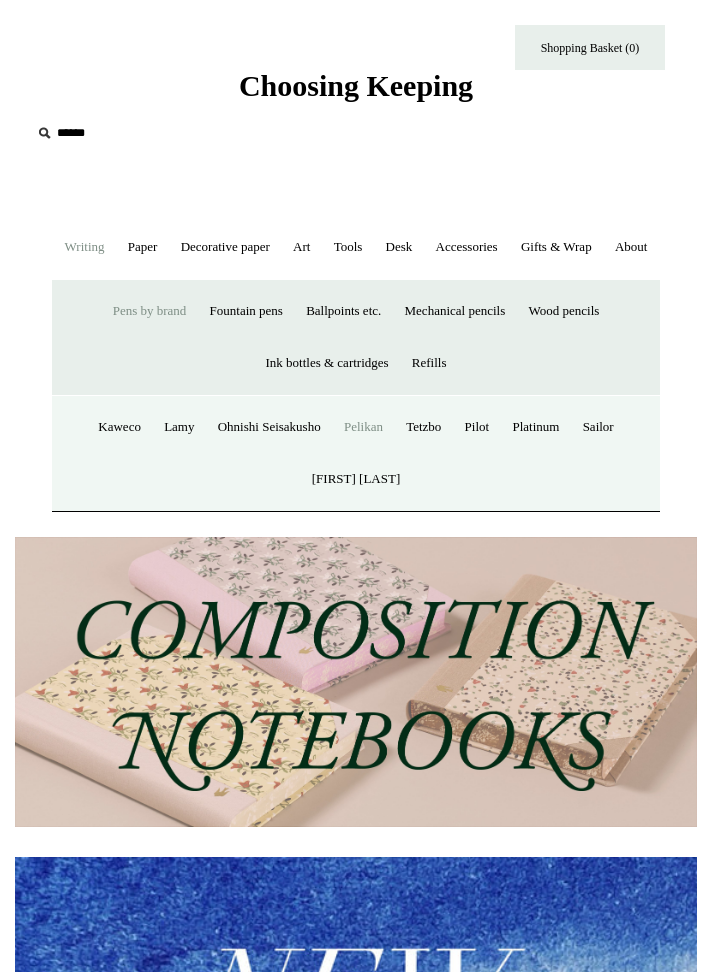 click on "Pelikan" at bounding box center [363, 427] 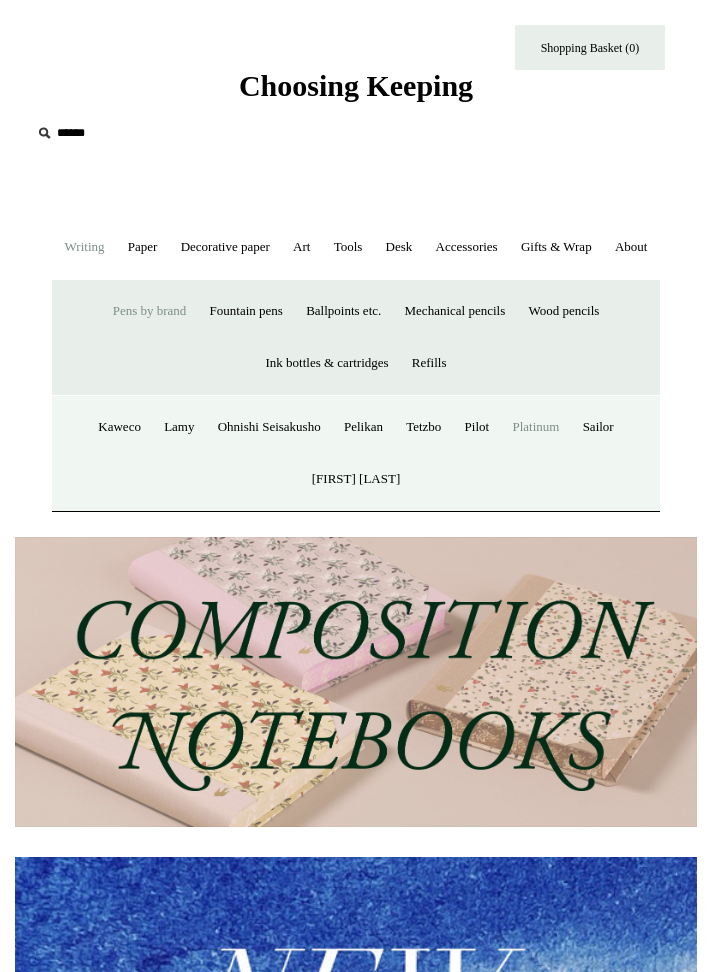 click on "Platinum" at bounding box center [535, 427] 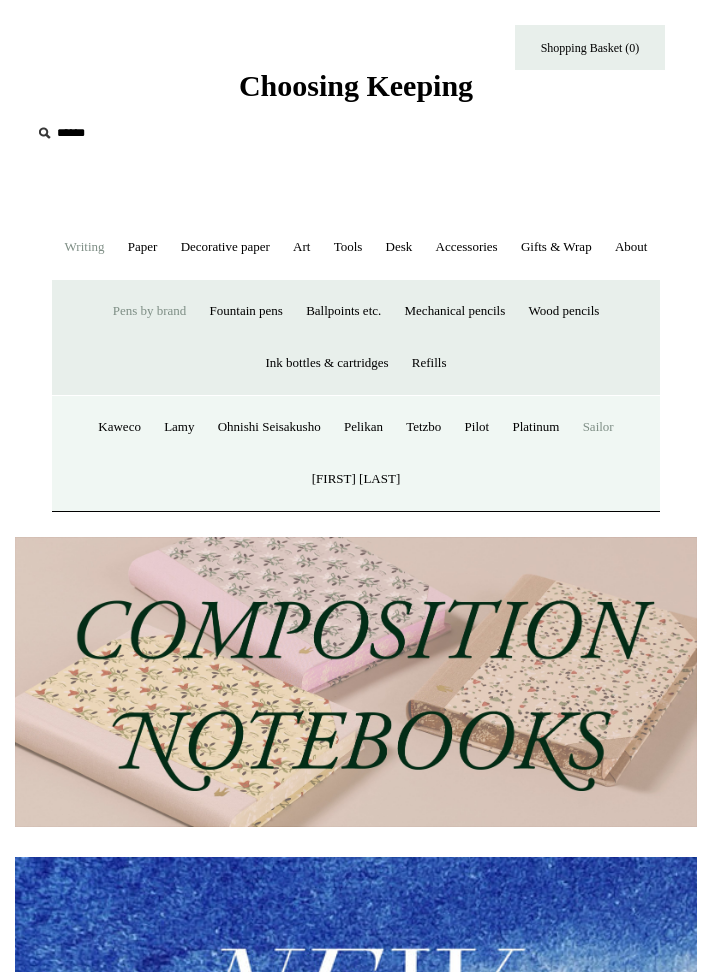 click on "Sailor" at bounding box center (598, 427) 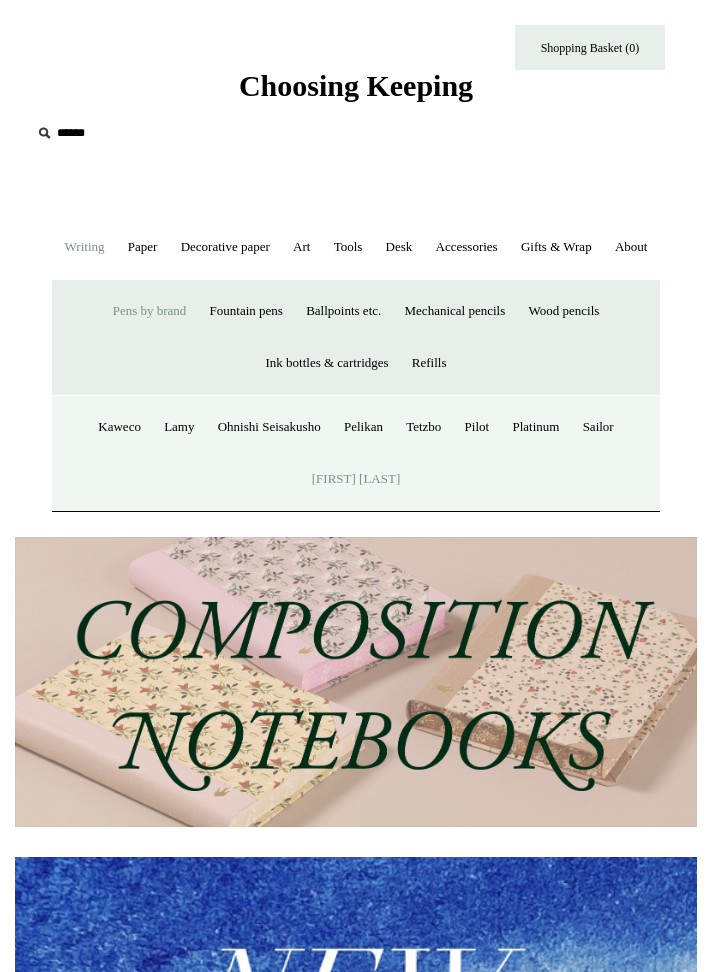 click on "[FIRST] [LAST]" at bounding box center [356, 479] 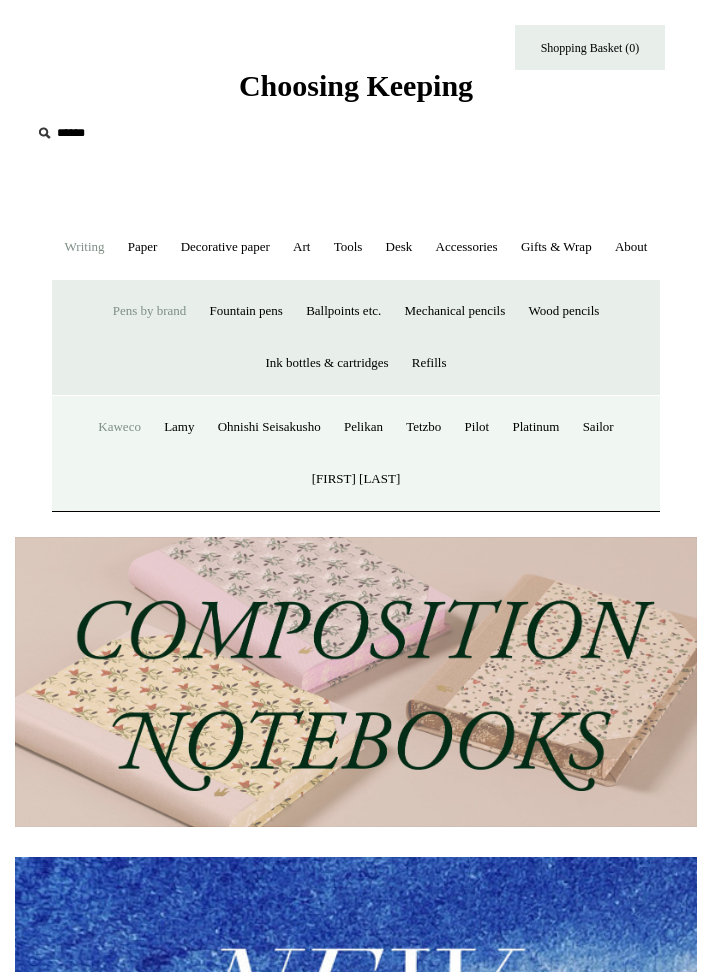 click on "Kaweco" at bounding box center (119, 427) 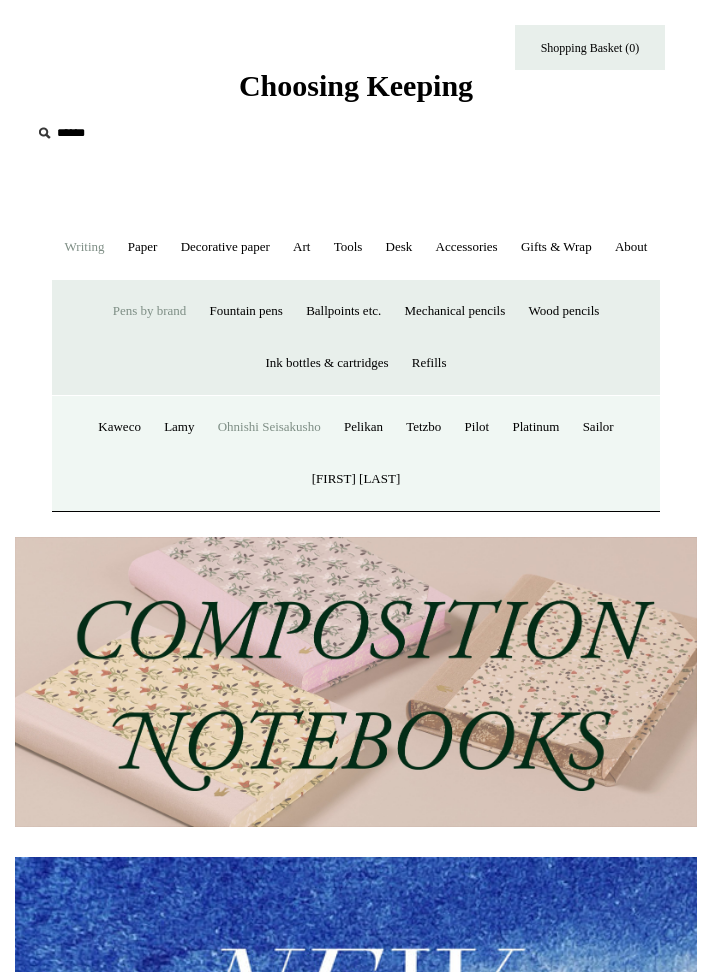 click on "Ohnishi Seisakusho" at bounding box center [269, 427] 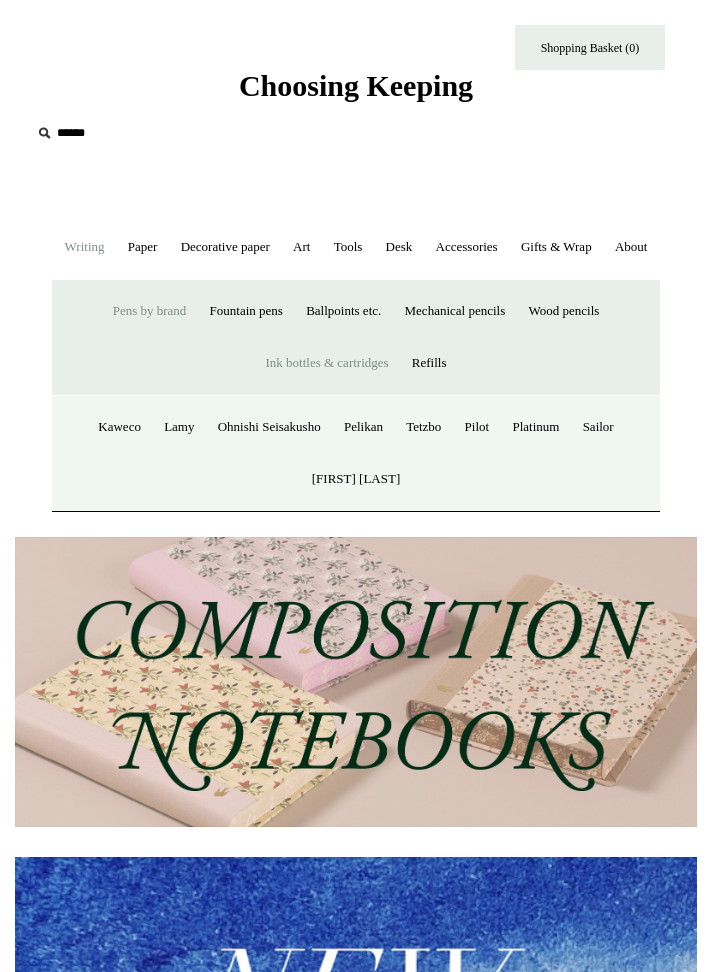 click on "Ink bottles & cartridges +" at bounding box center [326, 363] 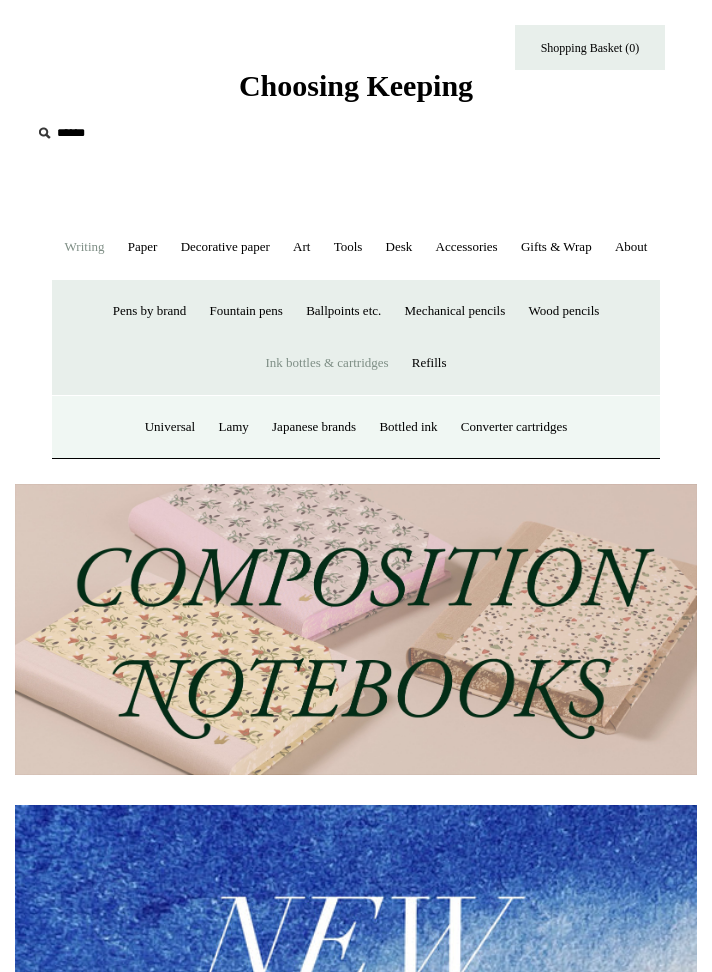 click on "Ink bottles & cartridges -" at bounding box center [326, 363] 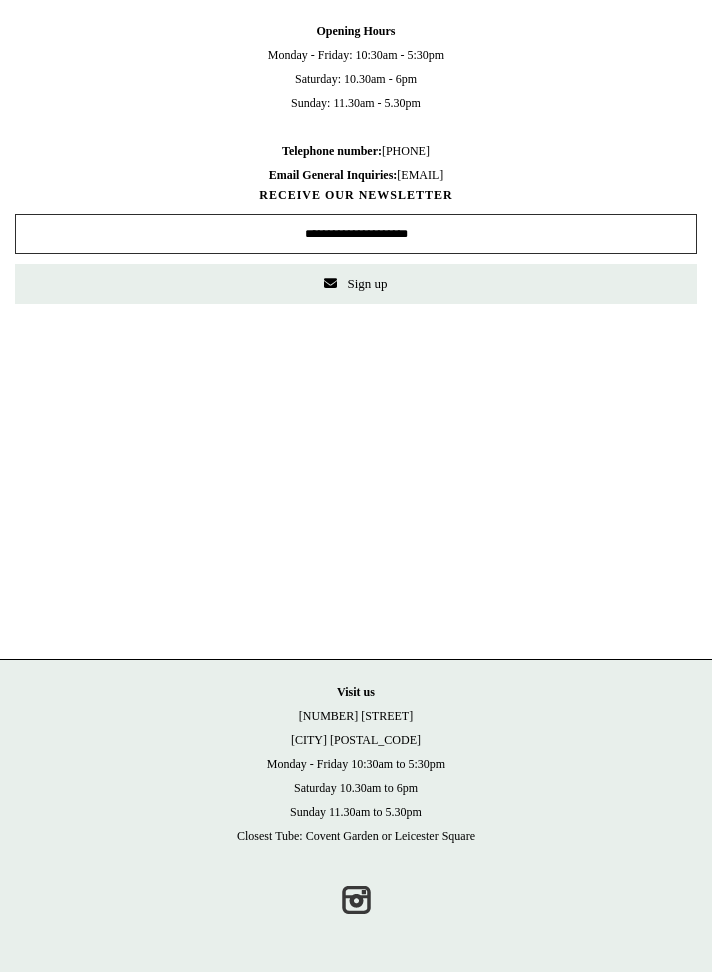 scroll, scrollTop: 2753, scrollLeft: 0, axis: vertical 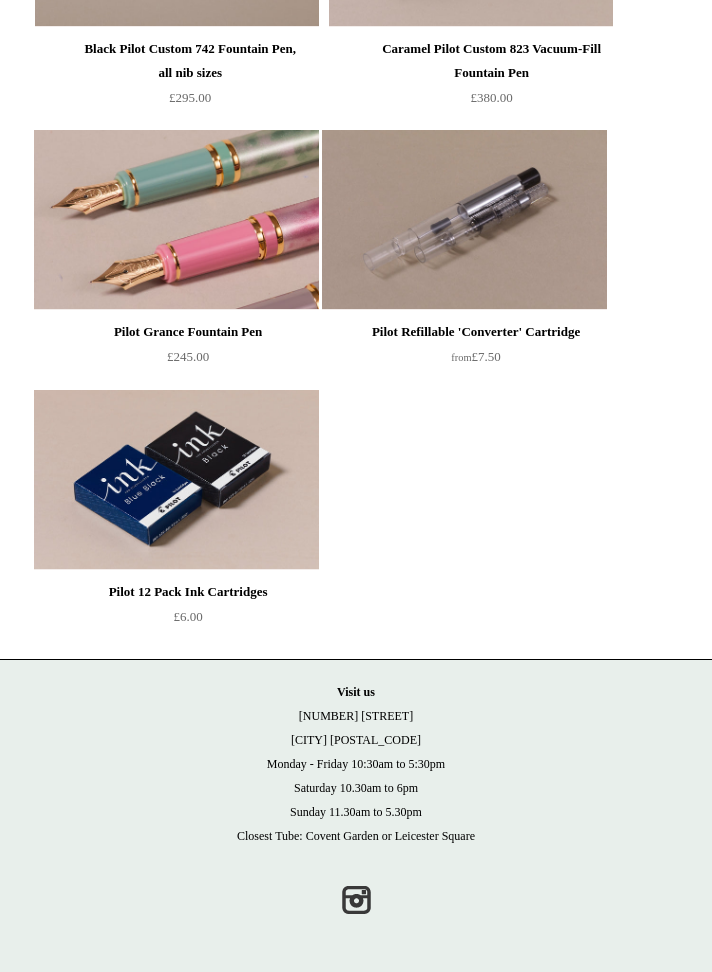 click at bounding box center (176, 220) 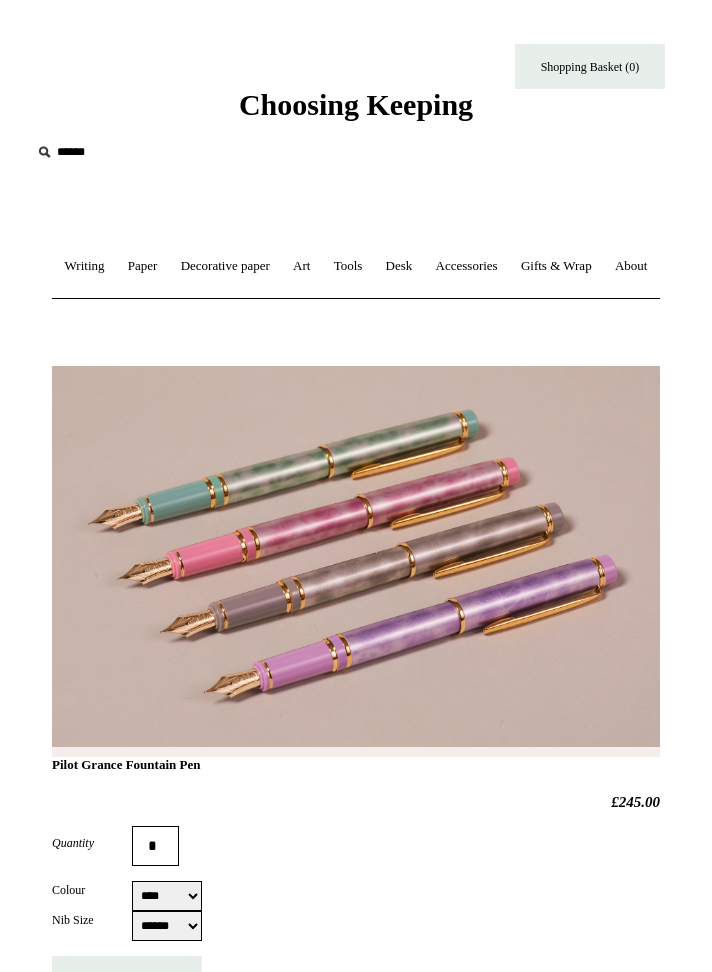 select on "******" 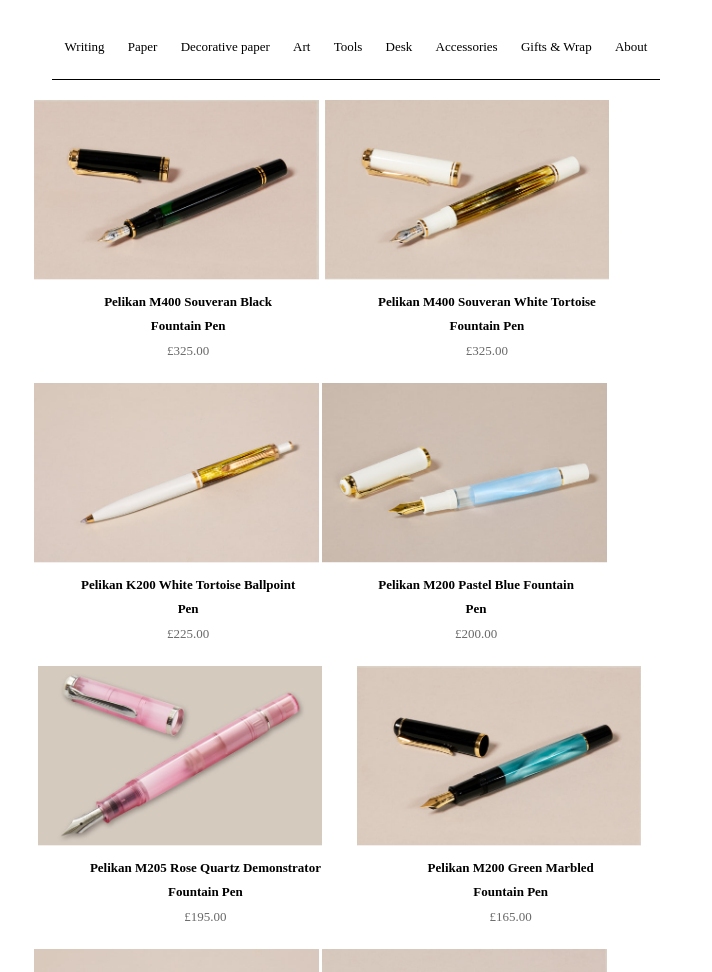 scroll, scrollTop: 219, scrollLeft: 0, axis: vertical 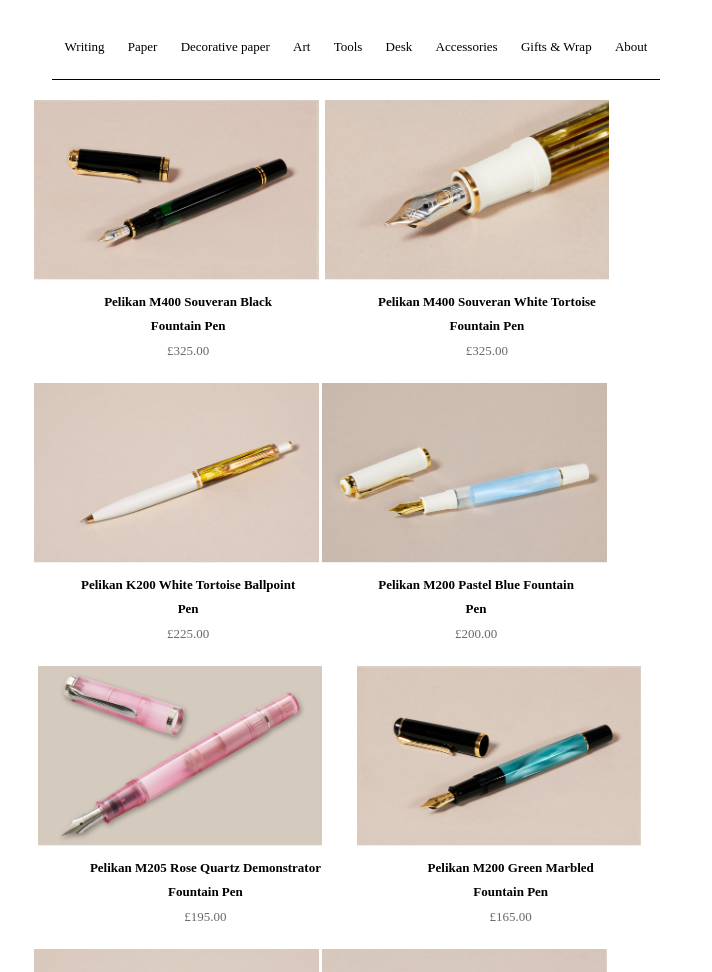 click at bounding box center (467, 190) 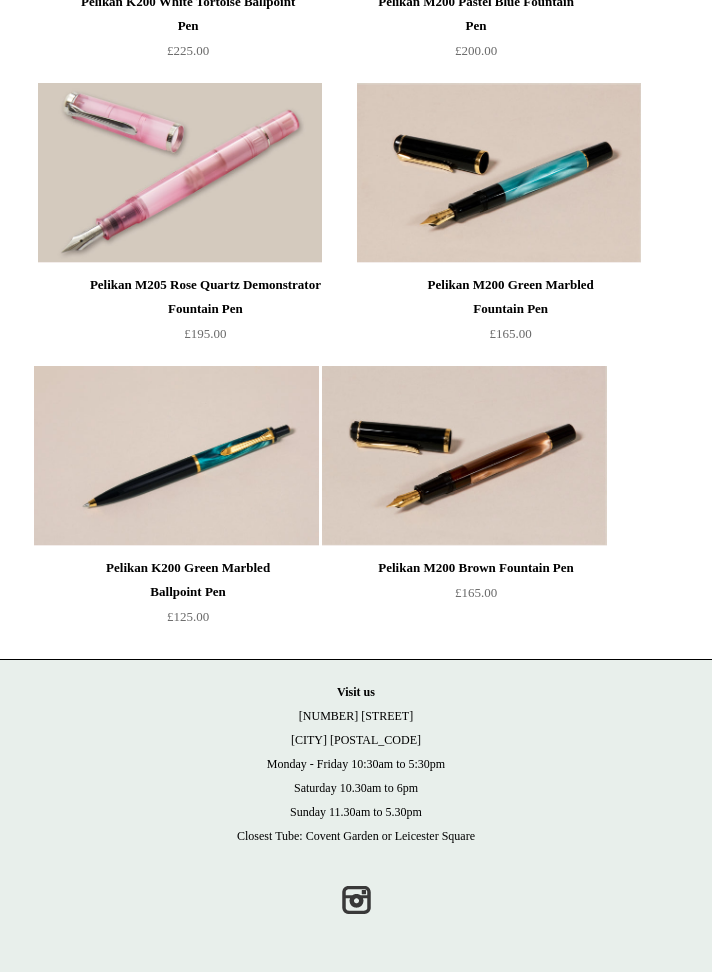 scroll, scrollTop: 1423, scrollLeft: 0, axis: vertical 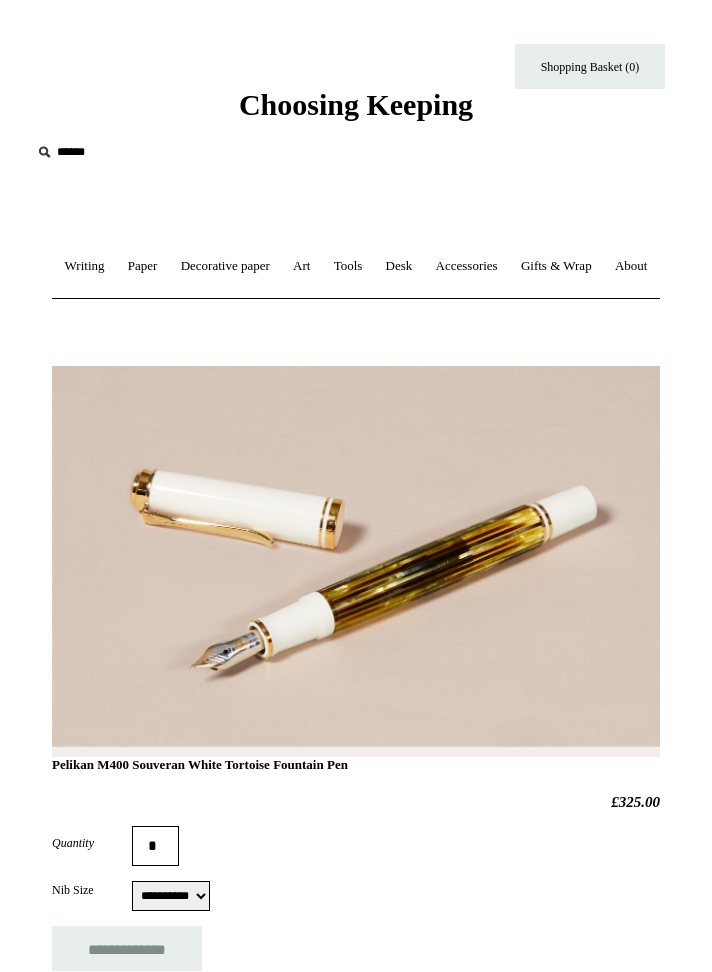 click on "Pelikan M400 Souveran White Tortoise Fountain Pen" at bounding box center [356, 587] 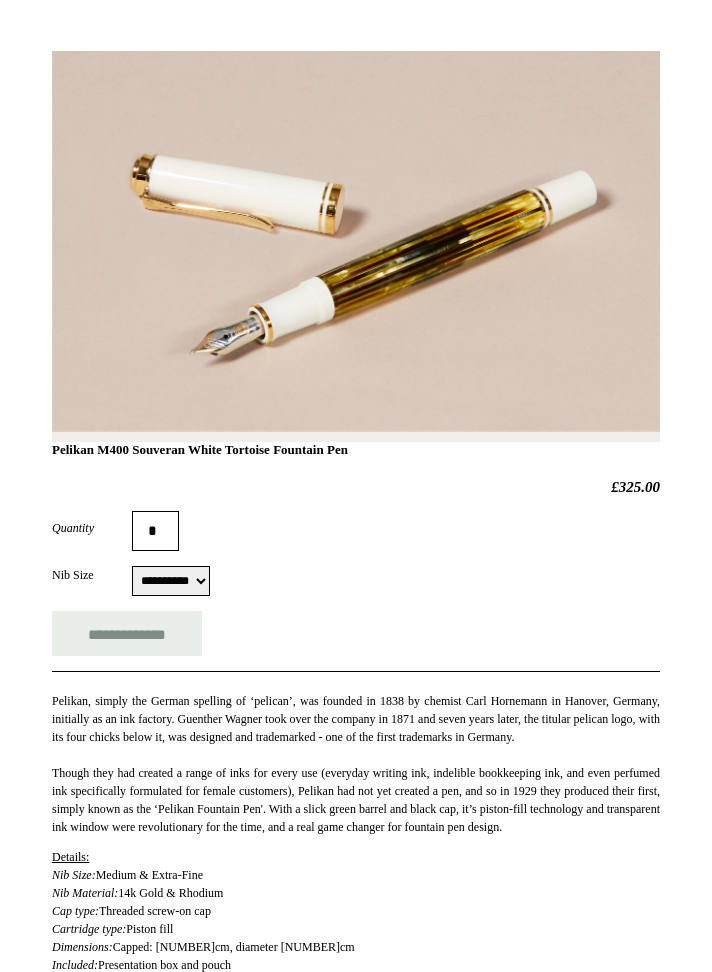 scroll, scrollTop: 314, scrollLeft: 0, axis: vertical 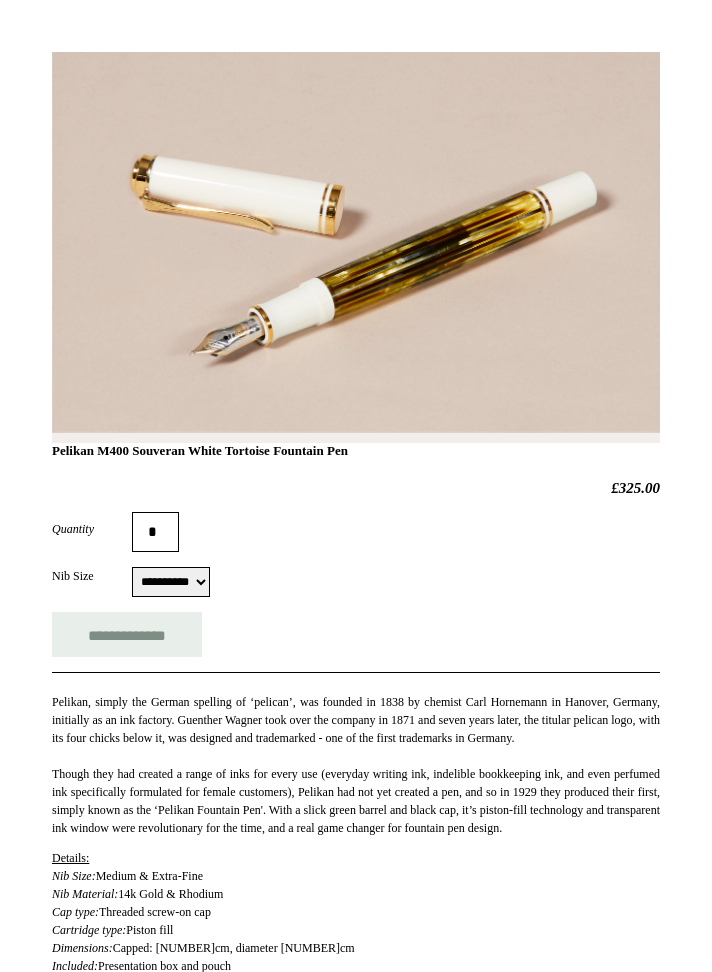 click on "**********" at bounding box center [171, 582] 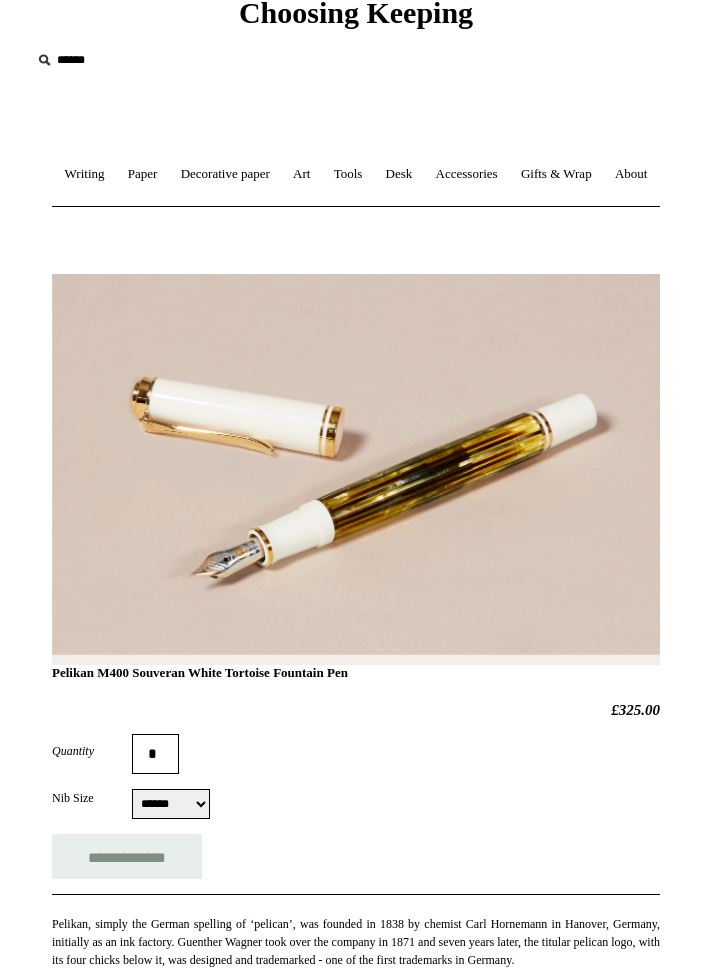 scroll, scrollTop: 0, scrollLeft: 0, axis: both 